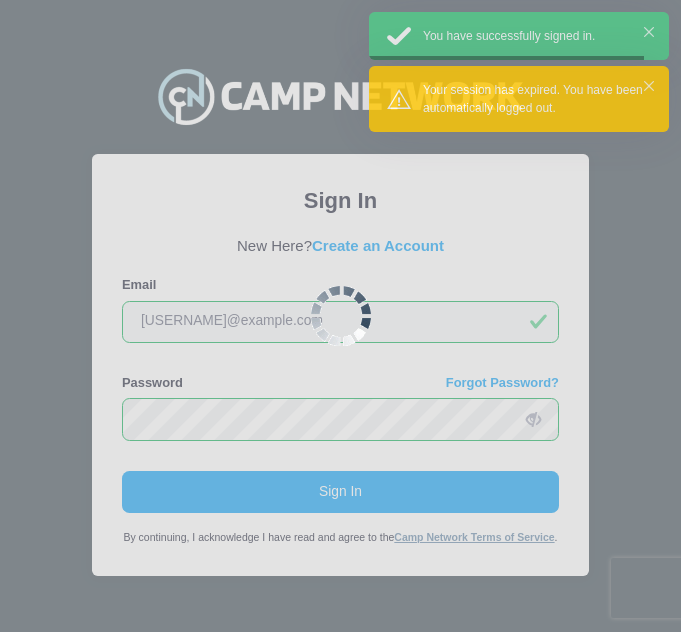scroll, scrollTop: 0, scrollLeft: 0, axis: both 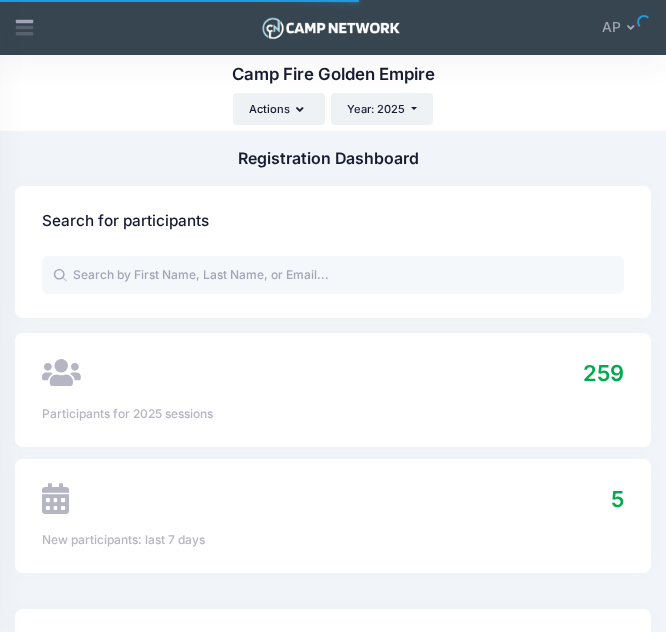 select 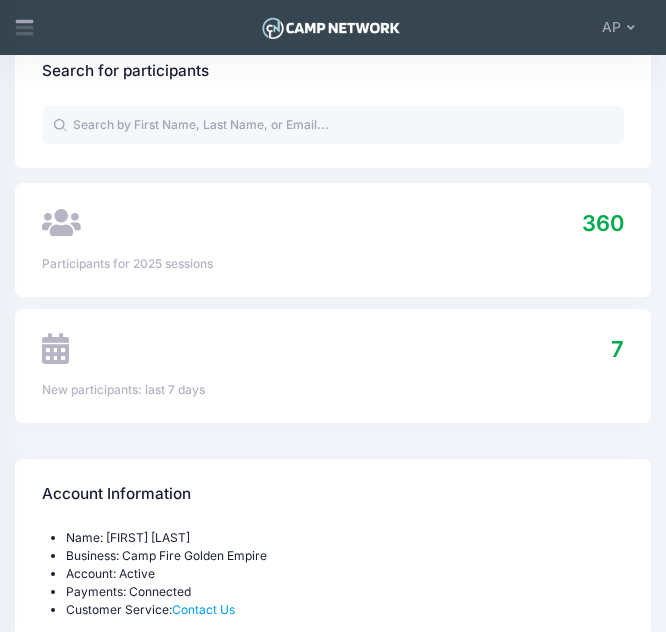 scroll, scrollTop: 0, scrollLeft: 0, axis: both 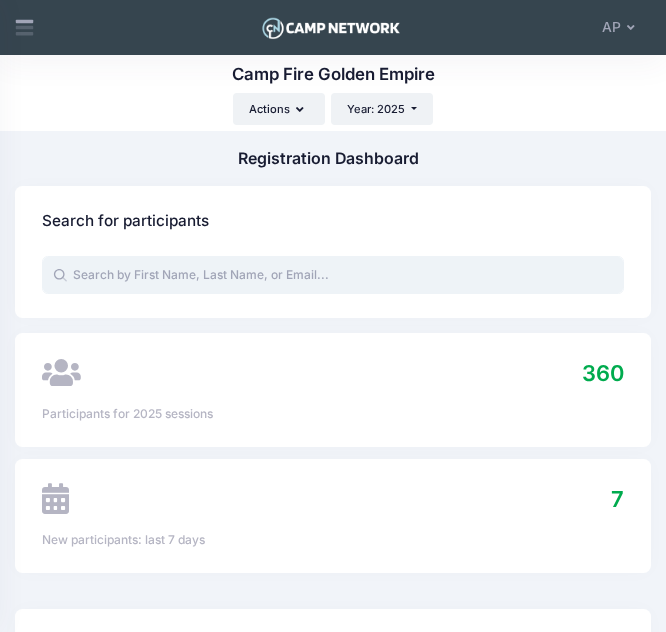 click at bounding box center (333, 275) 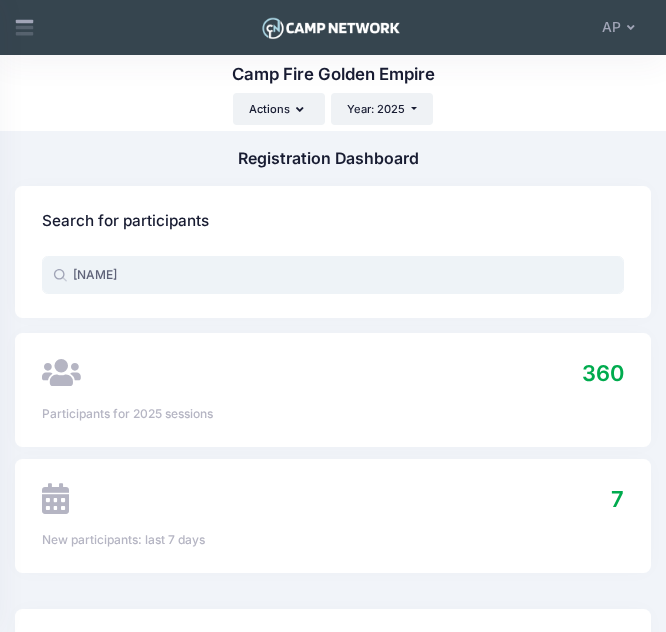 type on "a" 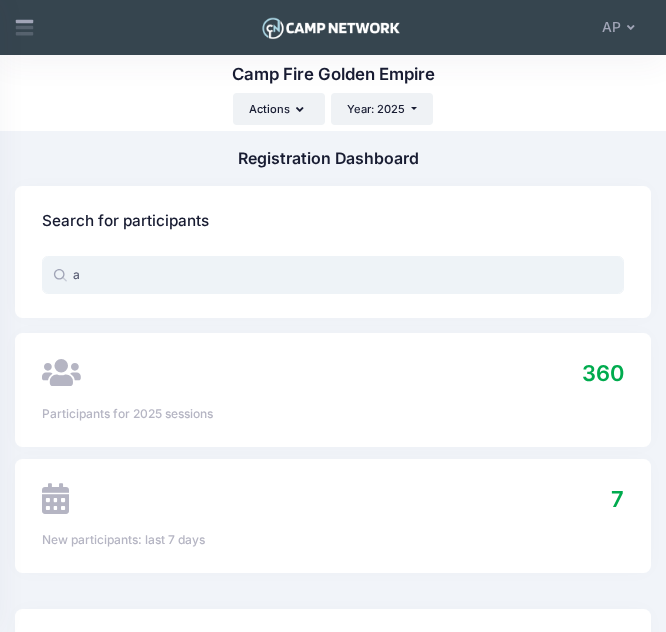 type 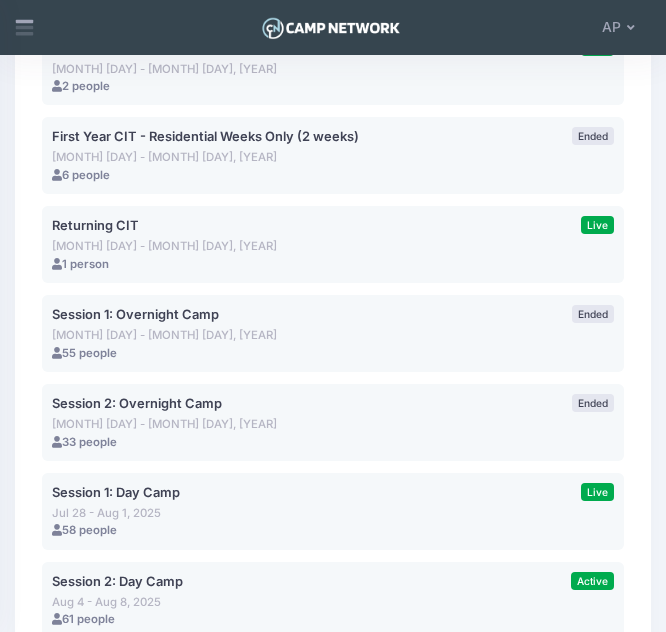 scroll, scrollTop: 2097, scrollLeft: 0, axis: vertical 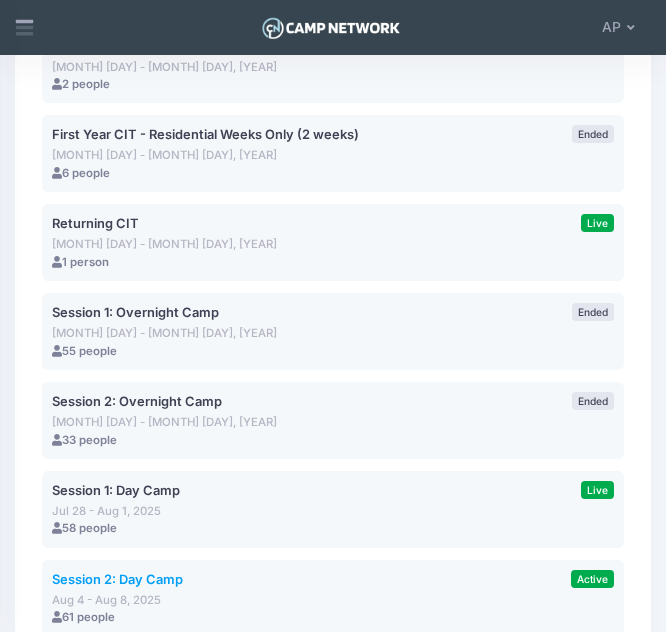 click on "Session 2: Day Camp" at bounding box center [117, 579] 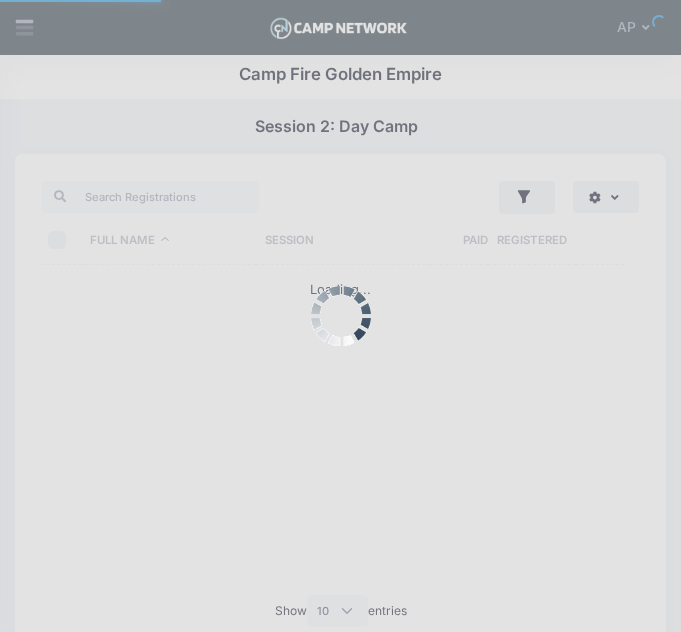 select on "10" 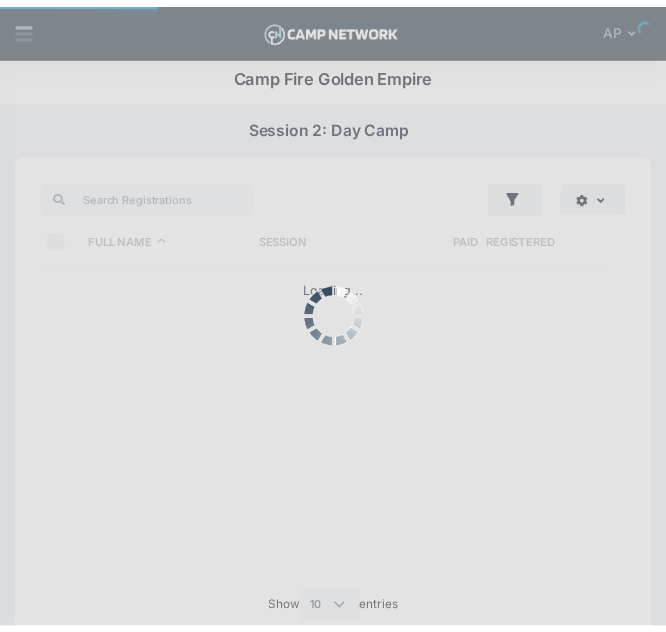 scroll, scrollTop: 0, scrollLeft: 0, axis: both 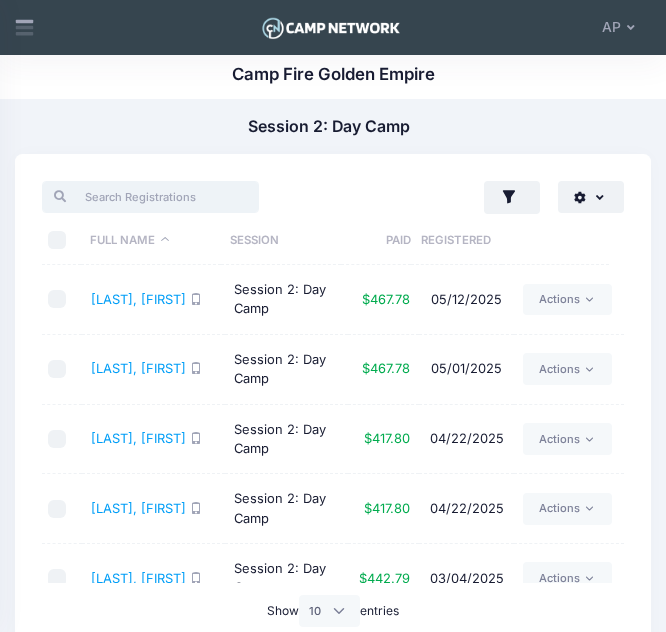 click at bounding box center [150, 197] 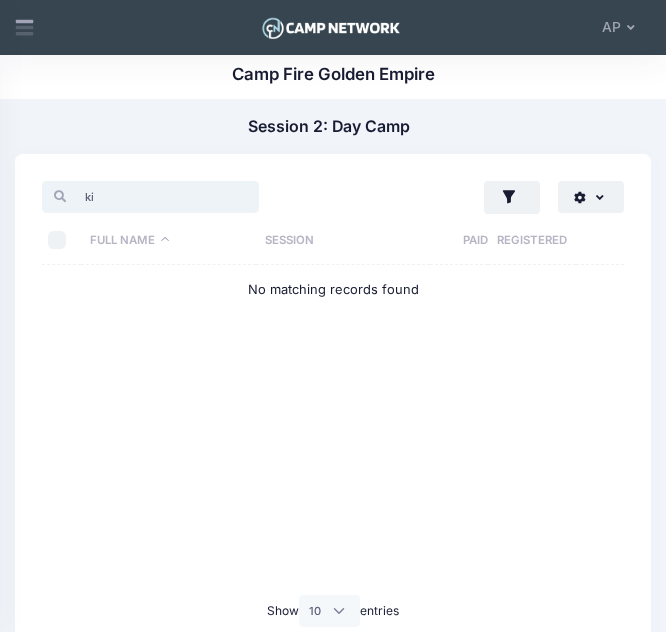 type on "k" 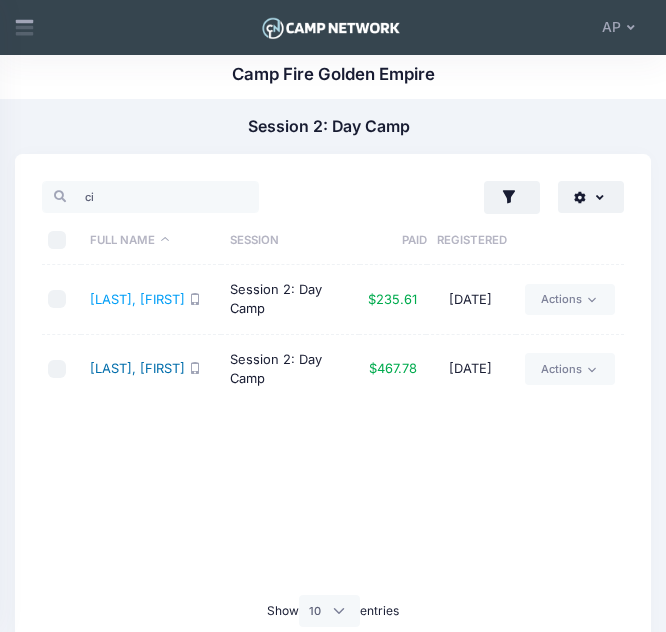click on "Cilenti, Roma" at bounding box center (137, 368) 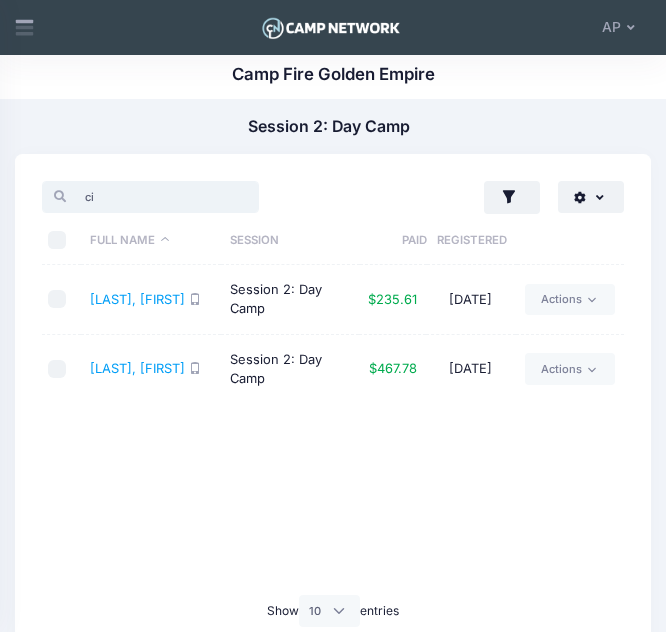 click on "ci" at bounding box center (150, 197) 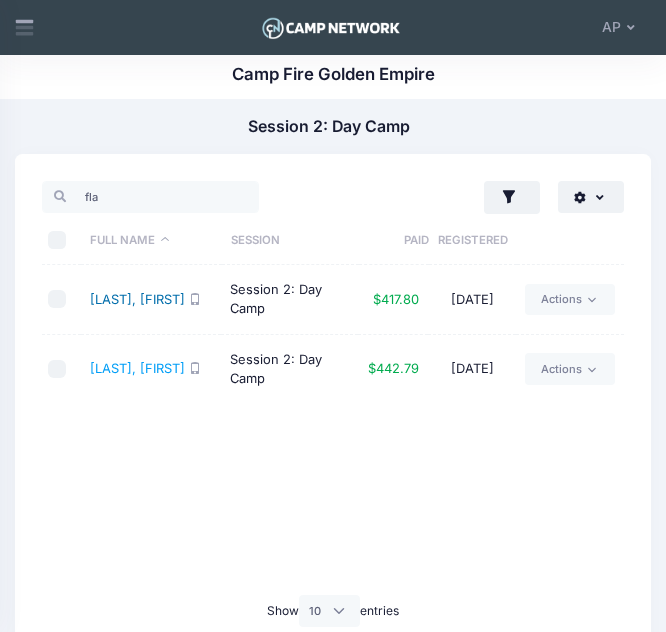 click on "Flannery, Cormac" at bounding box center (137, 299) 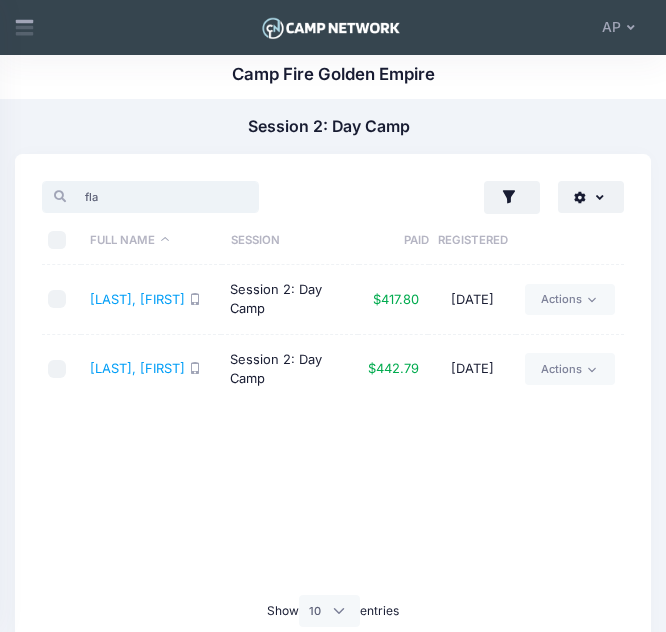click on "fla" at bounding box center (150, 197) 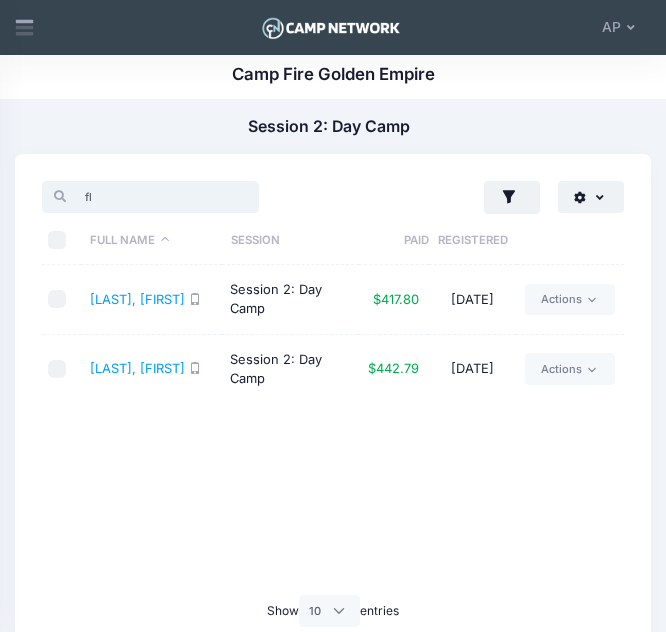 type on "f" 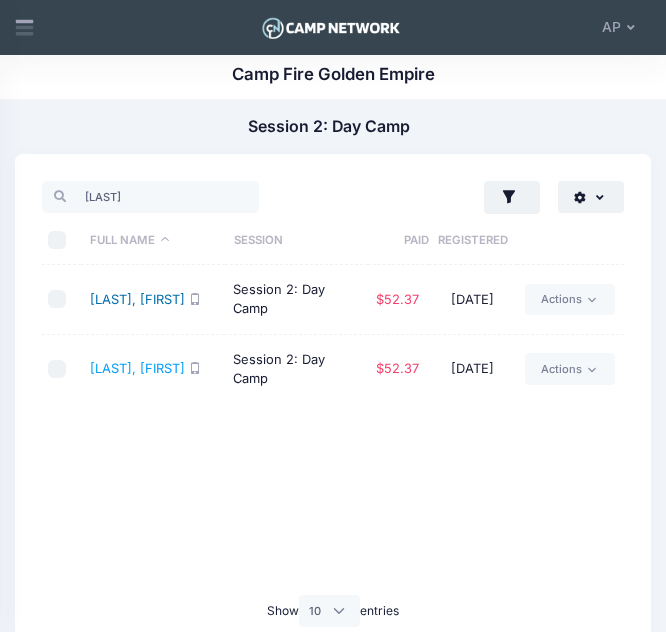 click on "Gillispie, Caden" at bounding box center [137, 299] 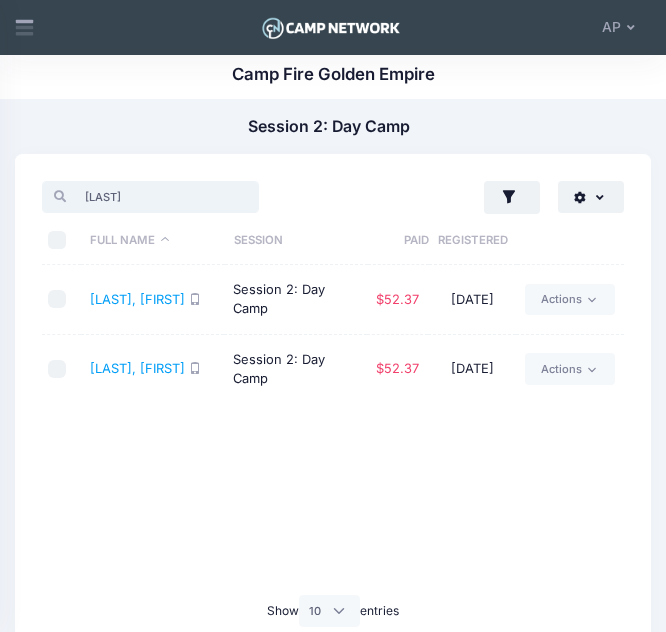 click on "gill" at bounding box center (150, 197) 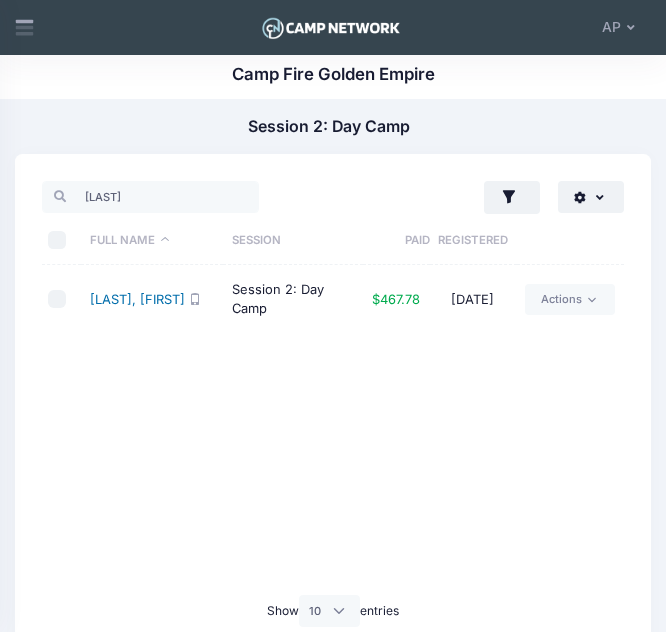 click on "[LAST], [FIRST]" at bounding box center (137, 299) 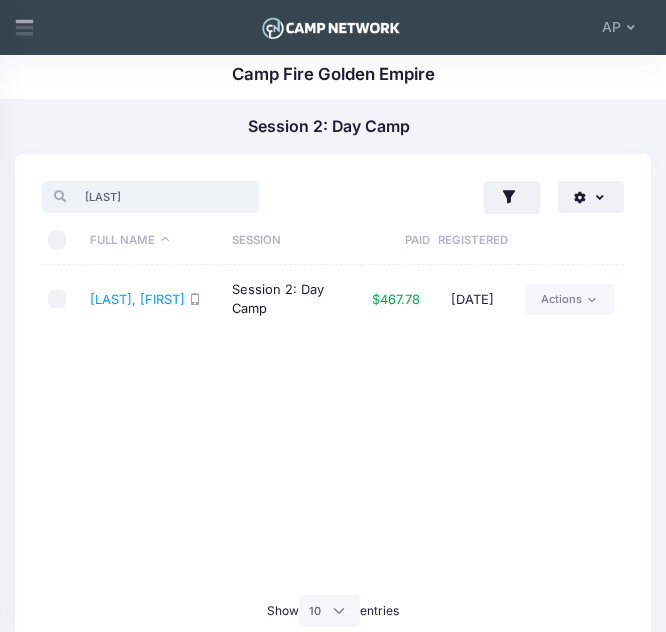 click on "gom" at bounding box center (150, 197) 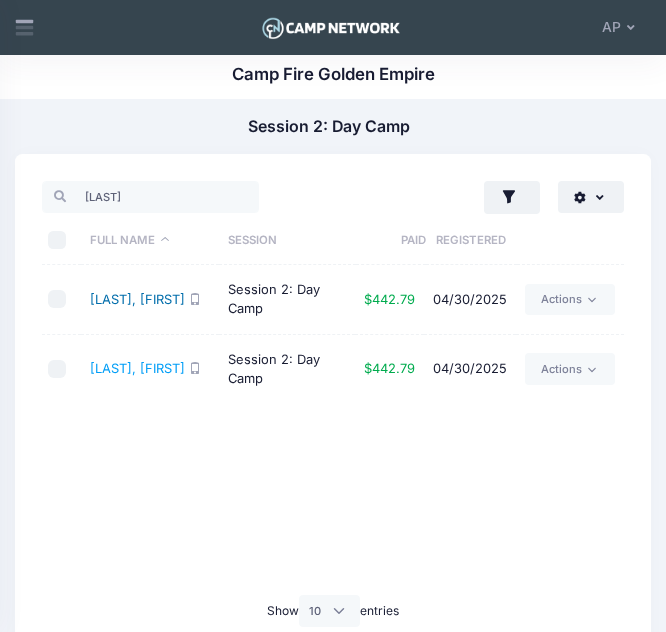 click on "Gorman, Raya" at bounding box center (137, 299) 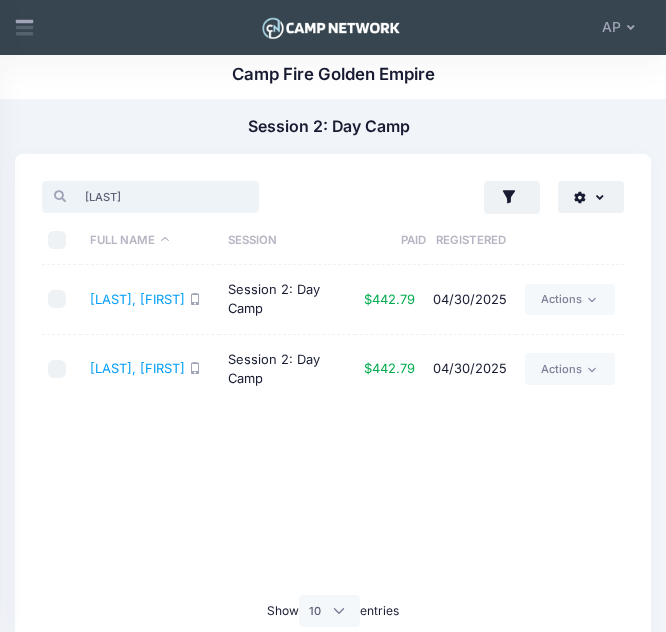 click on "gorm" at bounding box center [150, 197] 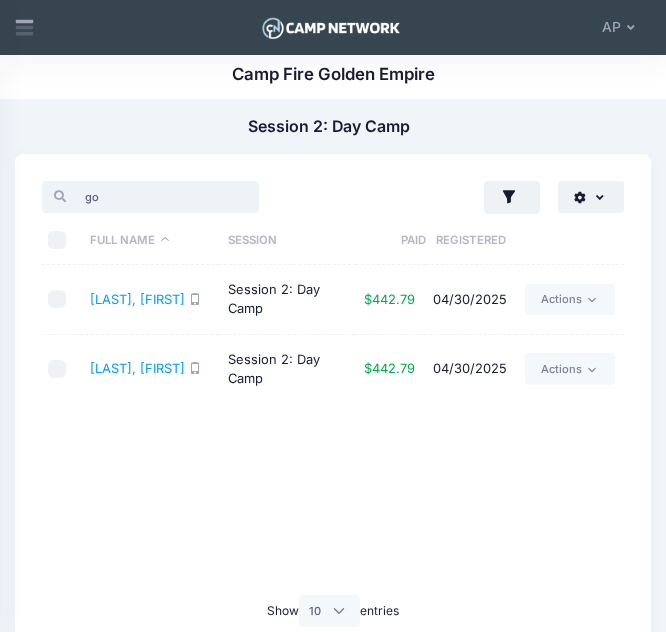 type on "g" 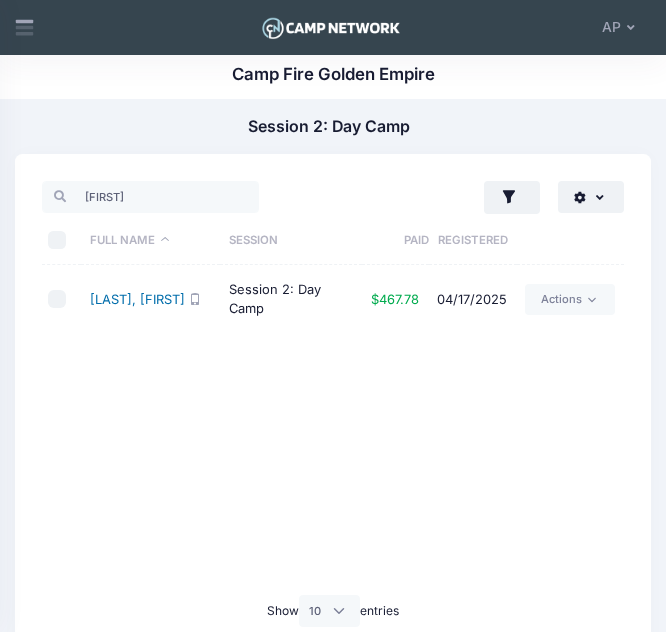 click on "Haley, Esper" at bounding box center [137, 299] 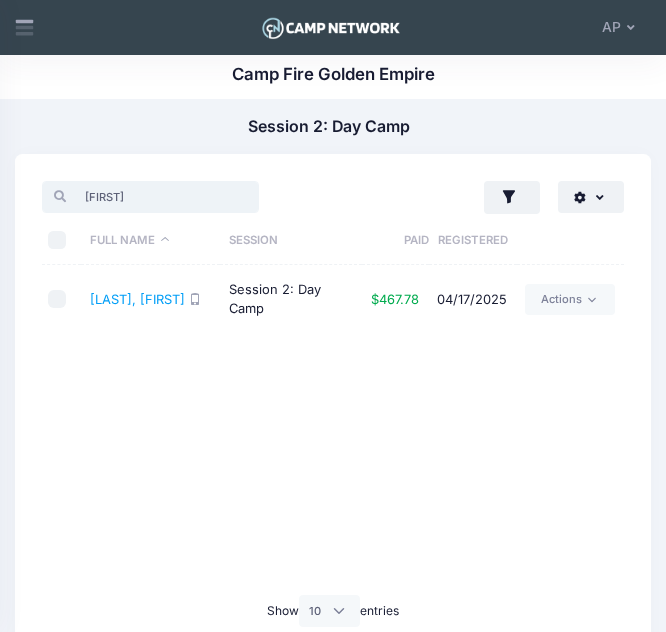click on "haley" at bounding box center [150, 197] 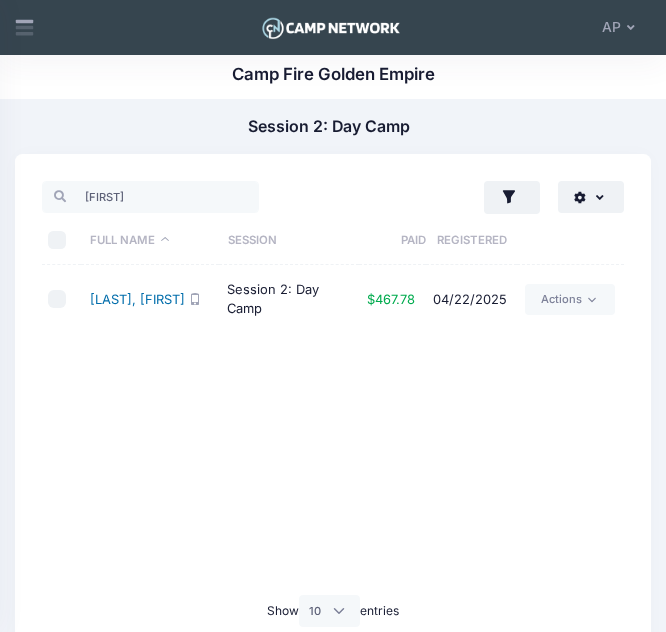 click on "Hazen, Kiara" at bounding box center (137, 299) 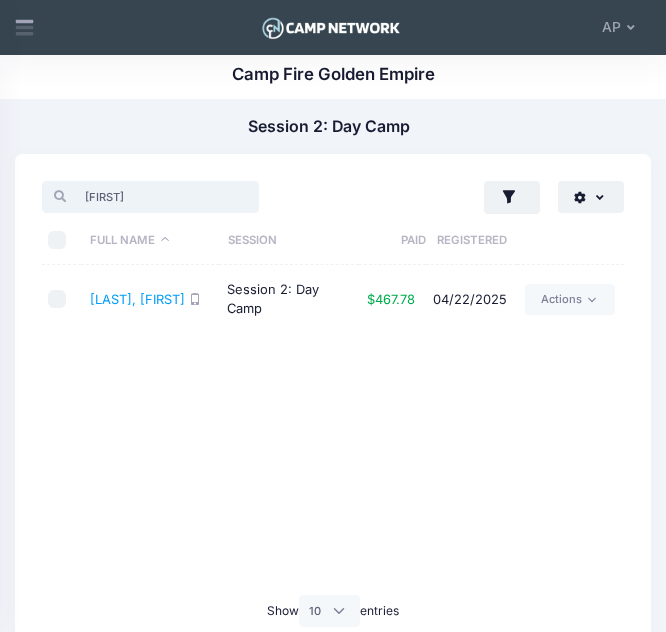 click on "hazen" at bounding box center [150, 197] 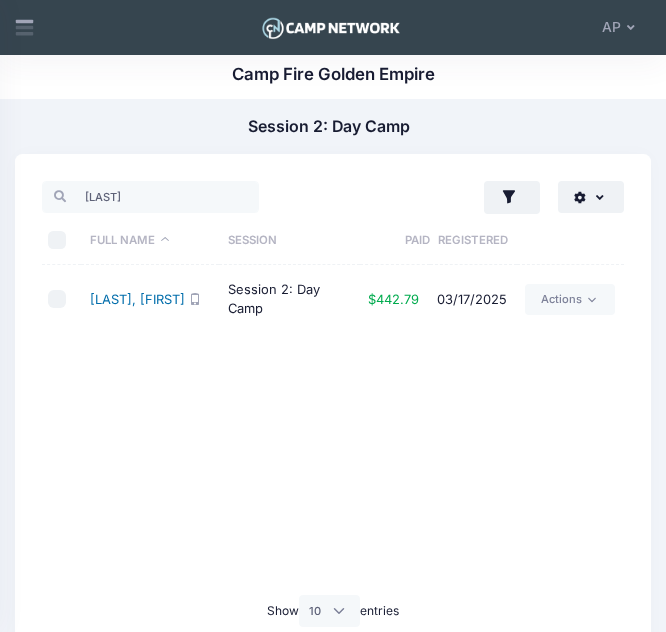 click on "Holm, Rowan" at bounding box center (137, 299) 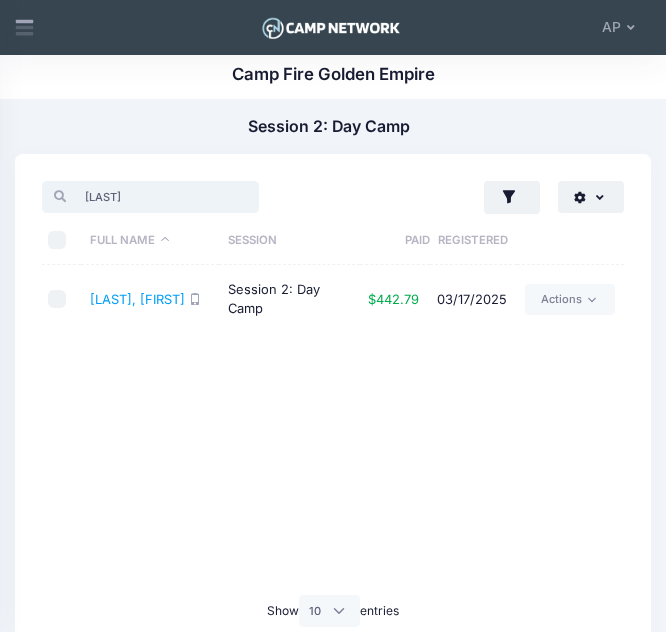 click on "holm" at bounding box center (150, 197) 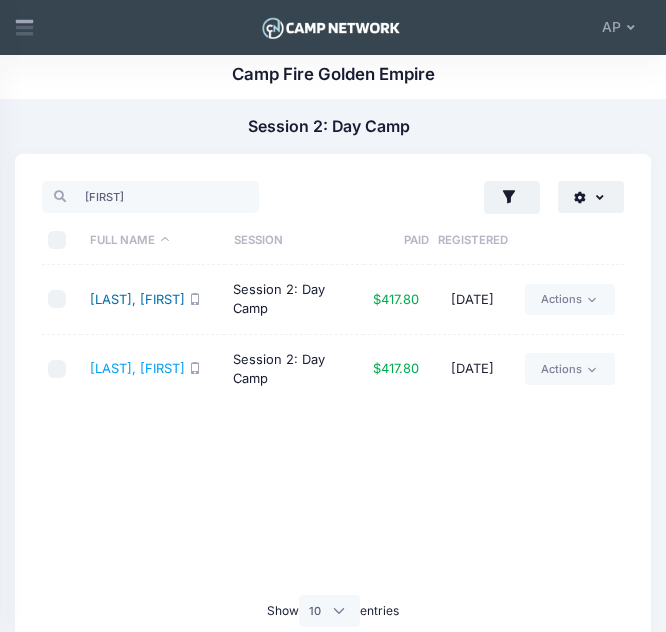 click on "Holyhead, Reddix" at bounding box center [137, 299] 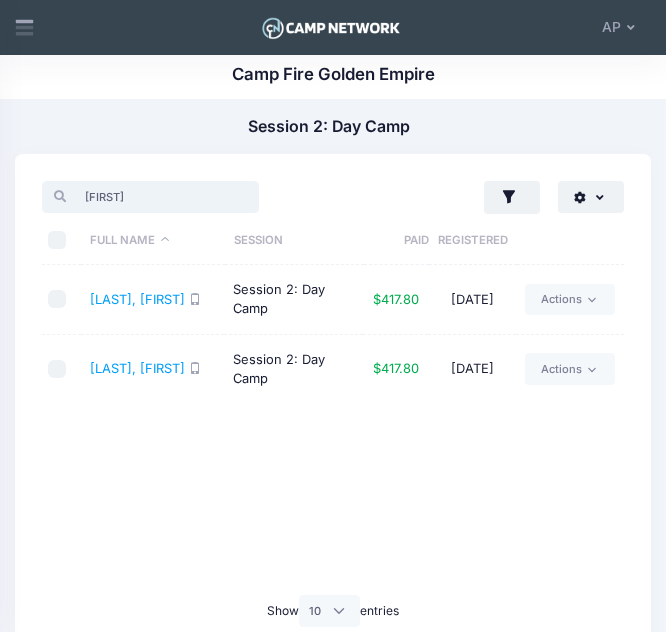 click on "holy" at bounding box center [150, 197] 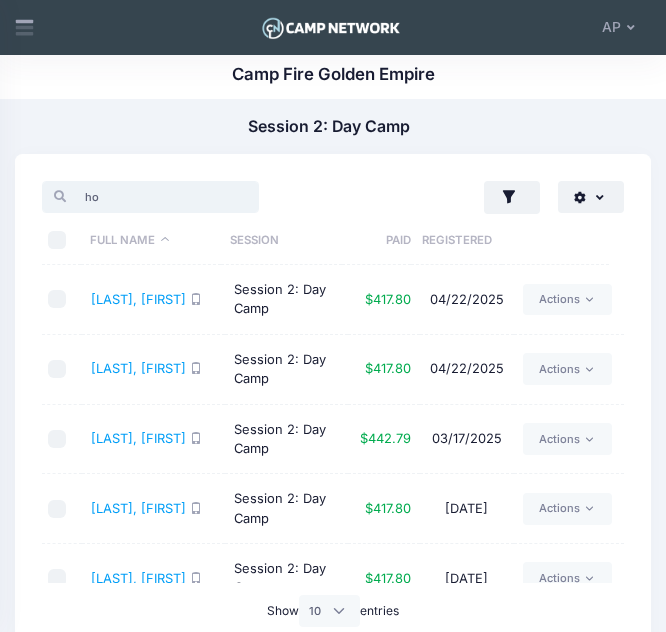 type on "h" 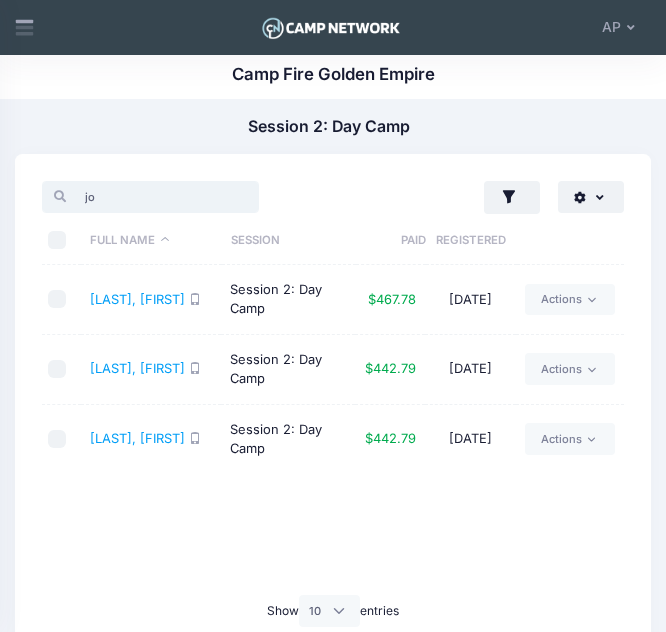 type on "j" 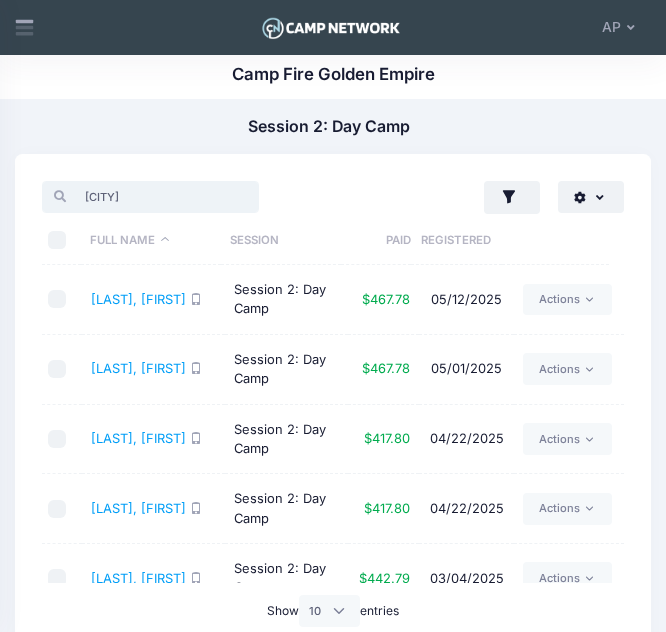 type on "i" 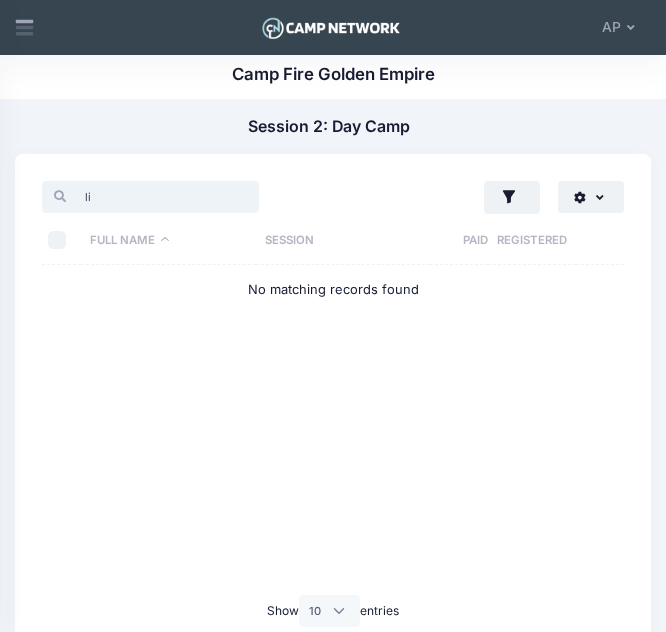 type on "l" 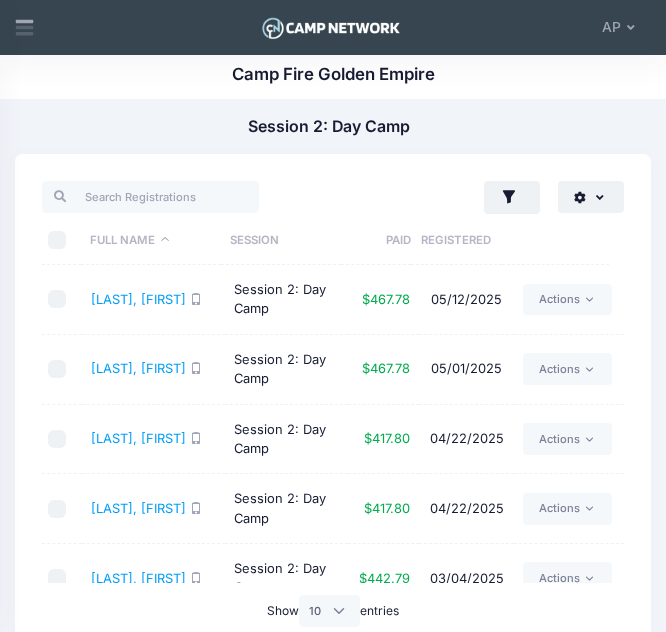 scroll, scrollTop: 378, scrollLeft: 0, axis: vertical 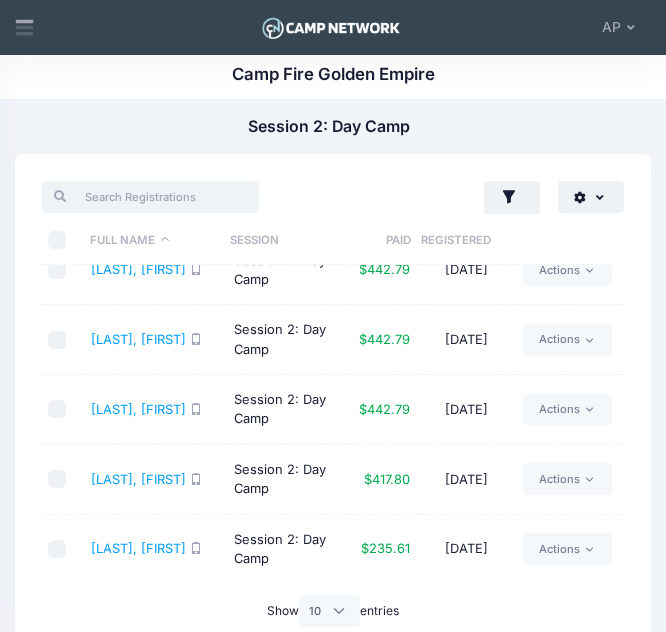 click at bounding box center (150, 197) 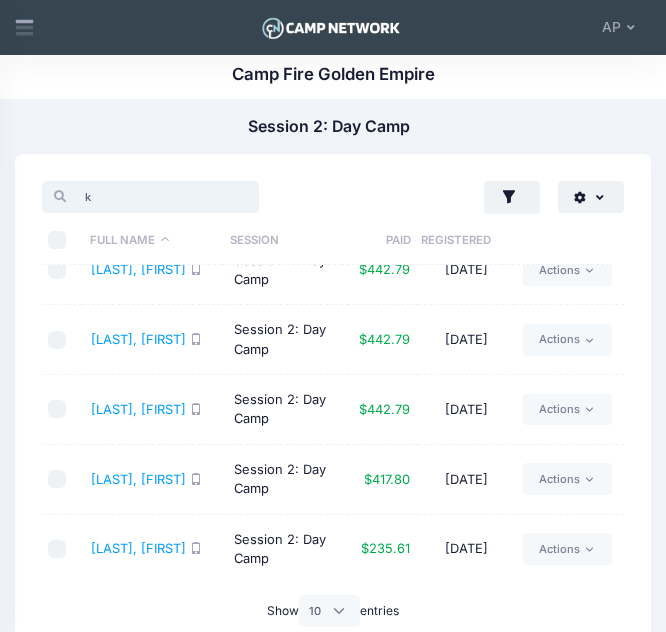 scroll, scrollTop: 0, scrollLeft: 0, axis: both 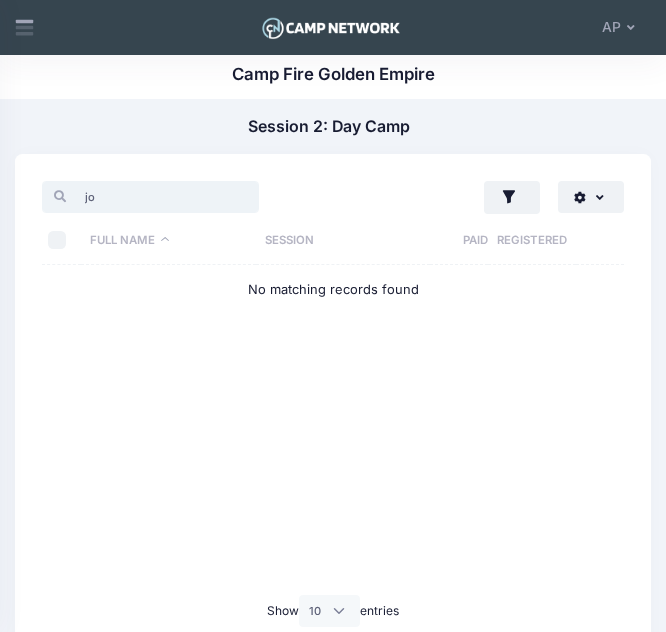 type on "j" 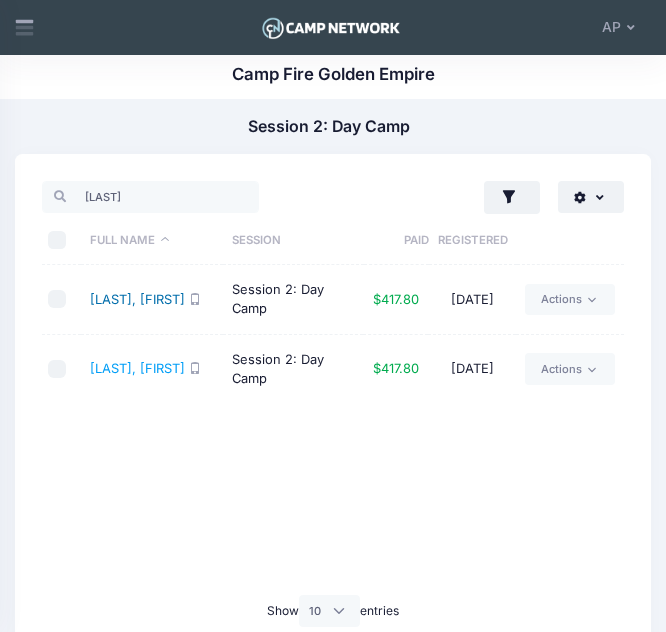 click on "Kross, Grayson" at bounding box center (137, 299) 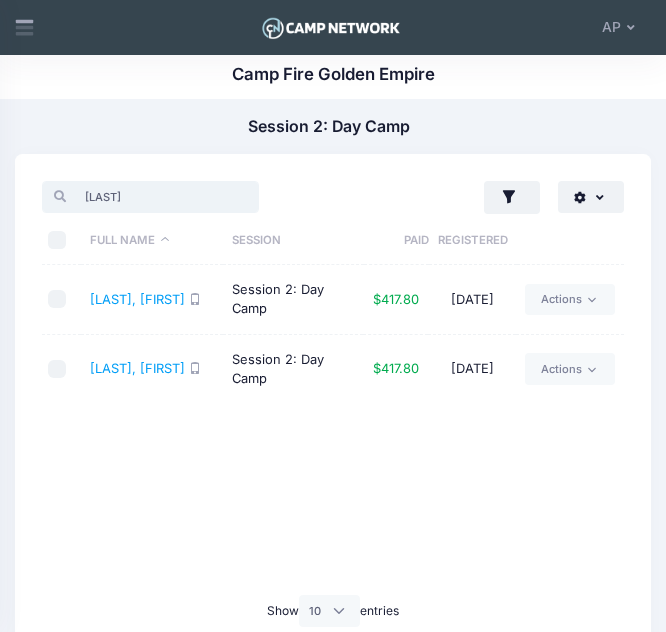 click on "kross" at bounding box center [150, 197] 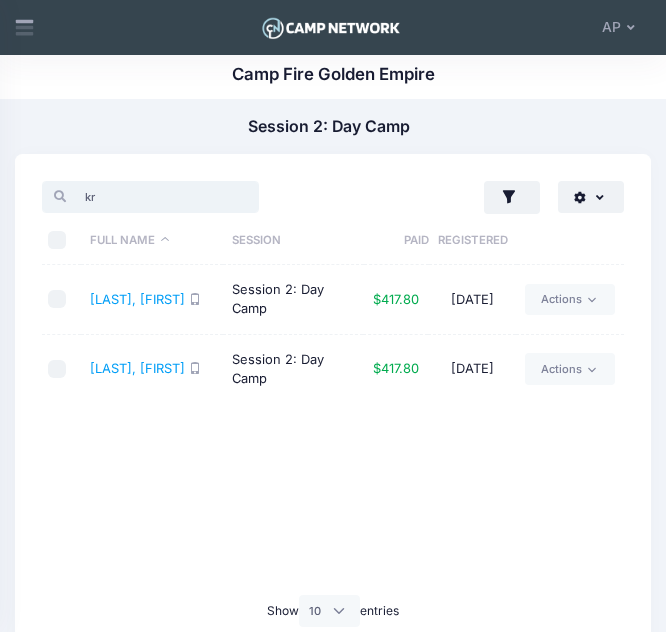 type on "k" 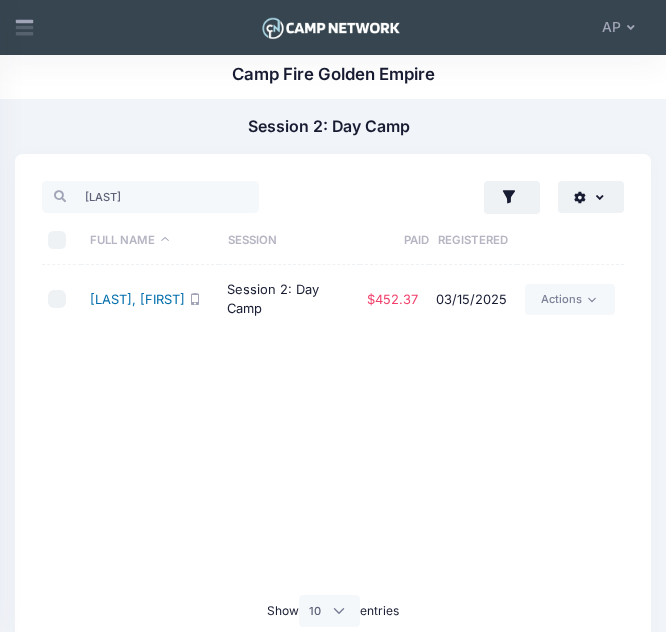 click on "Lamb, Daisy" at bounding box center [137, 299] 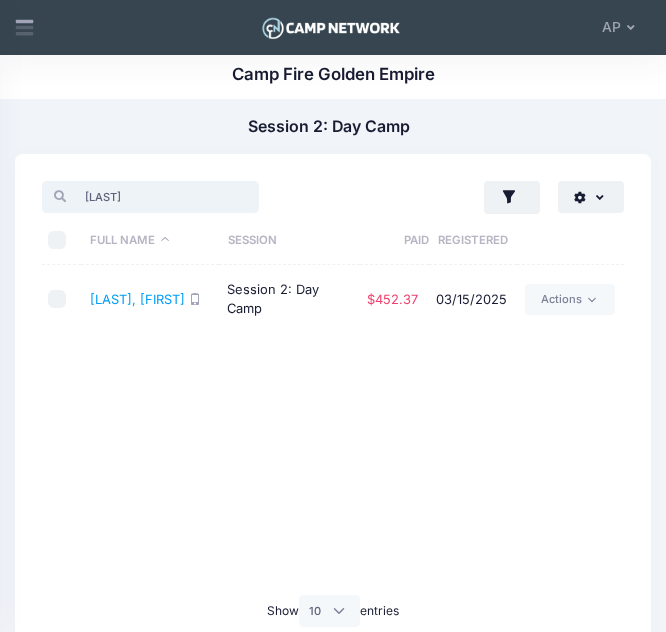 click on "lamb" at bounding box center (150, 197) 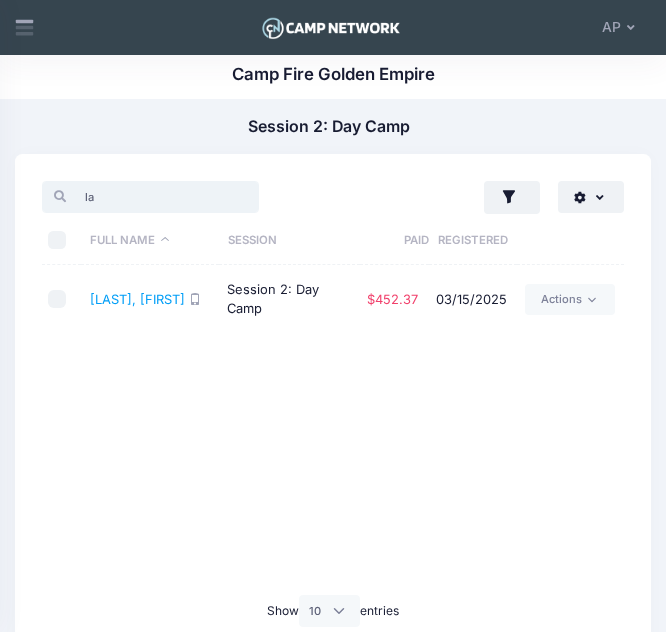 type on "l" 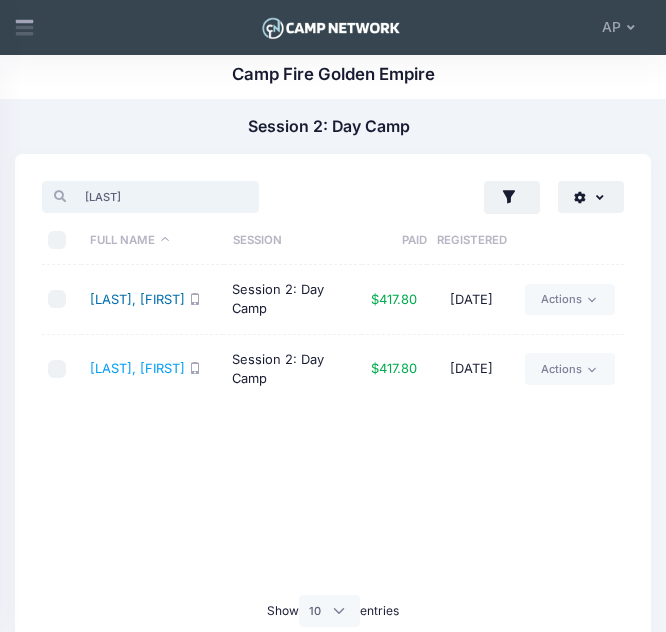 type on "miller" 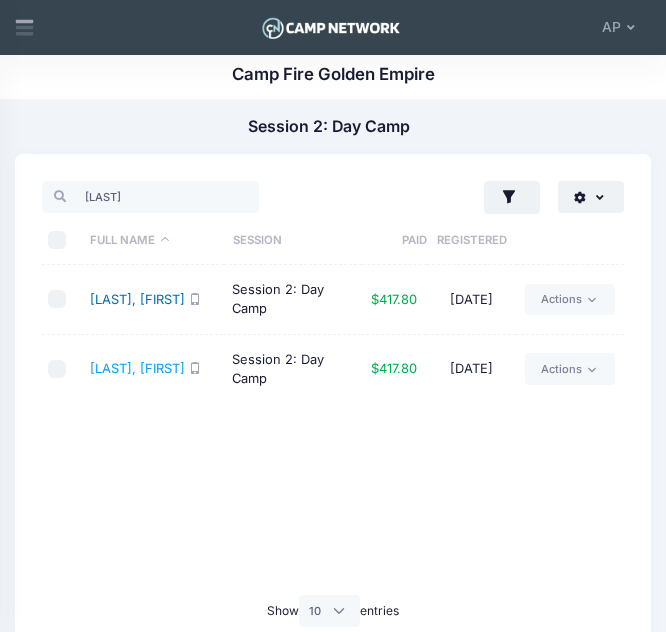 click on "[LAST]-[LAST], [FIRST]" at bounding box center (137, 299) 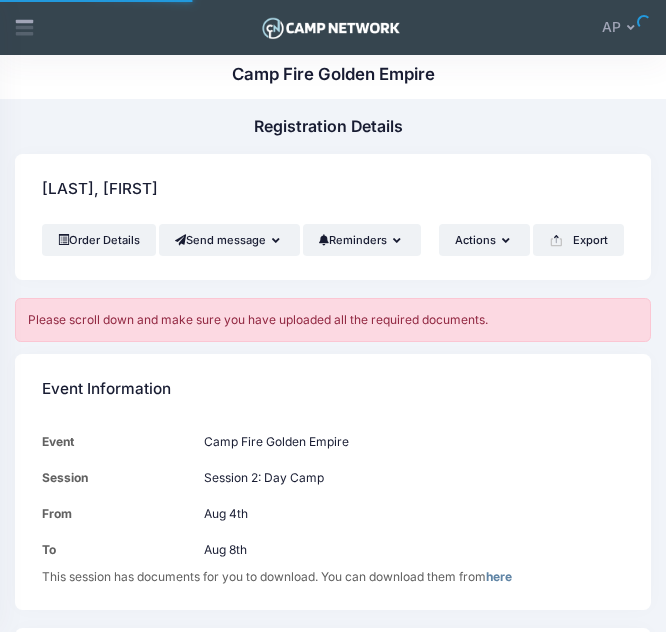 scroll, scrollTop: 0, scrollLeft: 0, axis: both 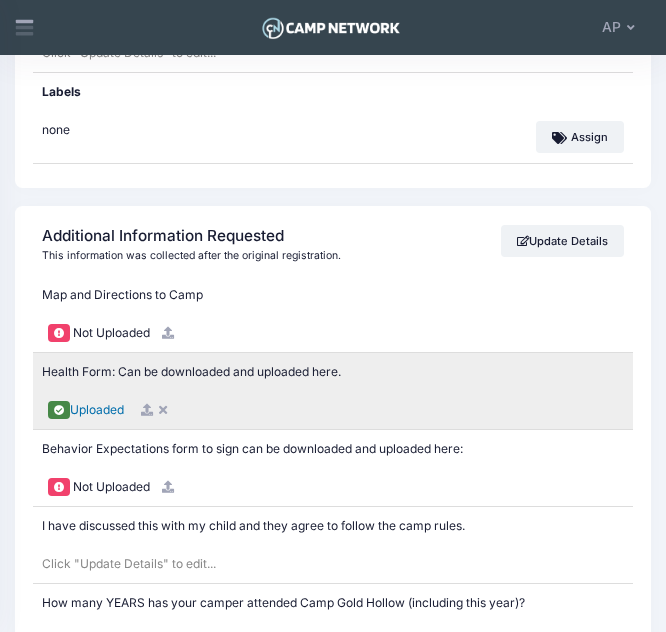 click on "Uploaded" at bounding box center [97, 409] 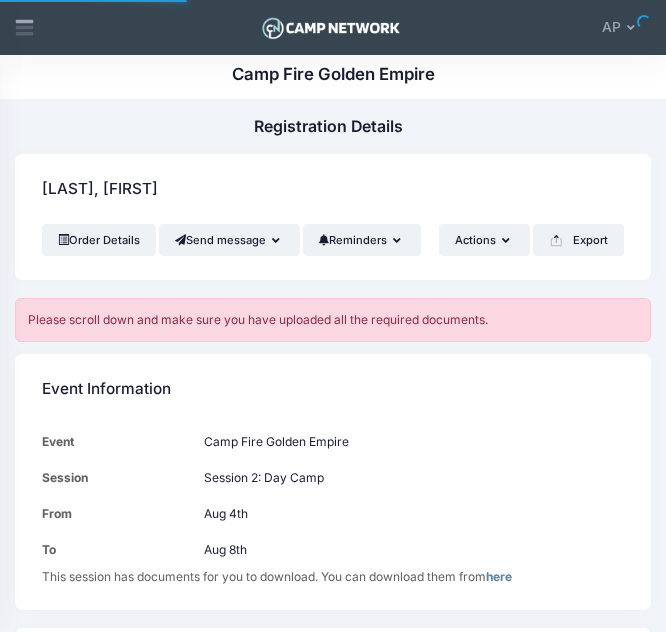 scroll, scrollTop: 0, scrollLeft: 0, axis: both 